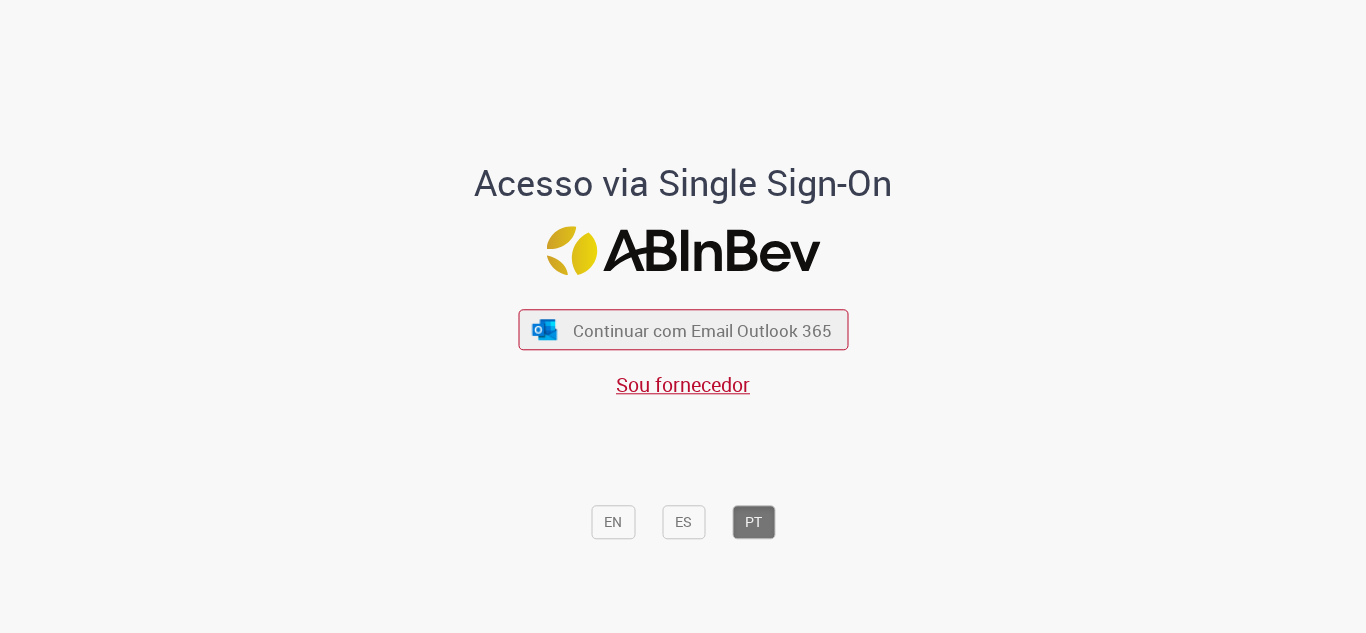 scroll, scrollTop: 0, scrollLeft: 0, axis: both 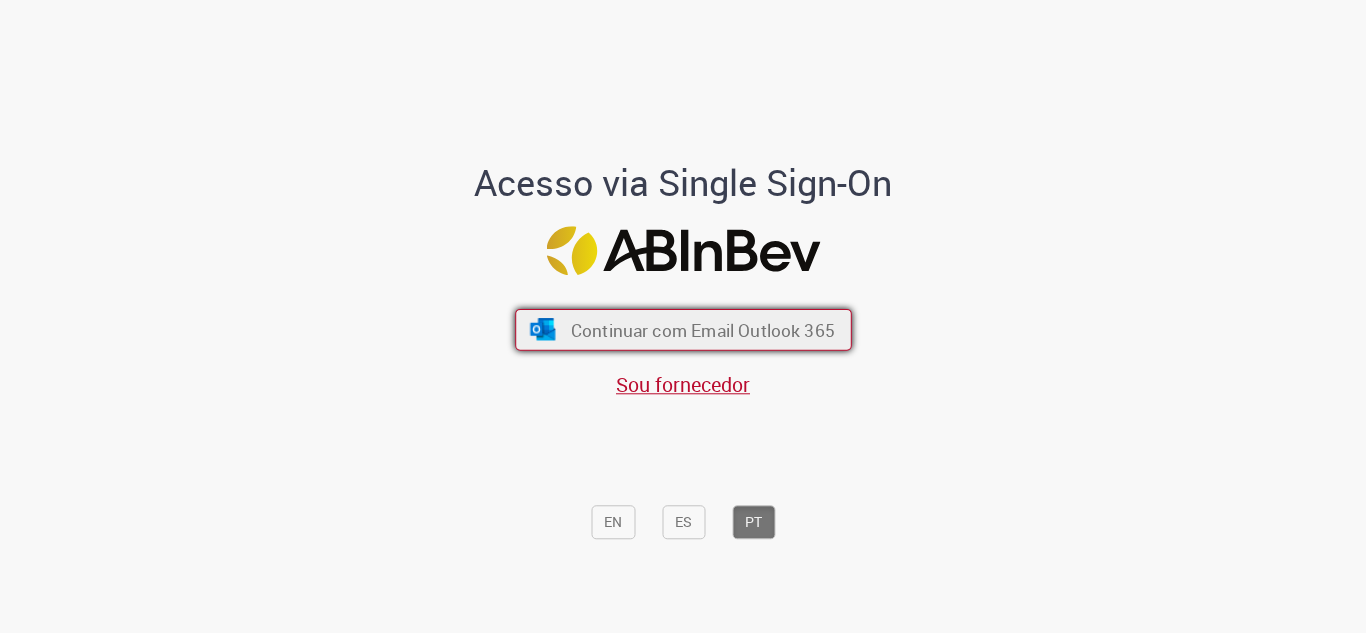 click on "Continuar com Email Outlook 365" at bounding box center (702, 329) 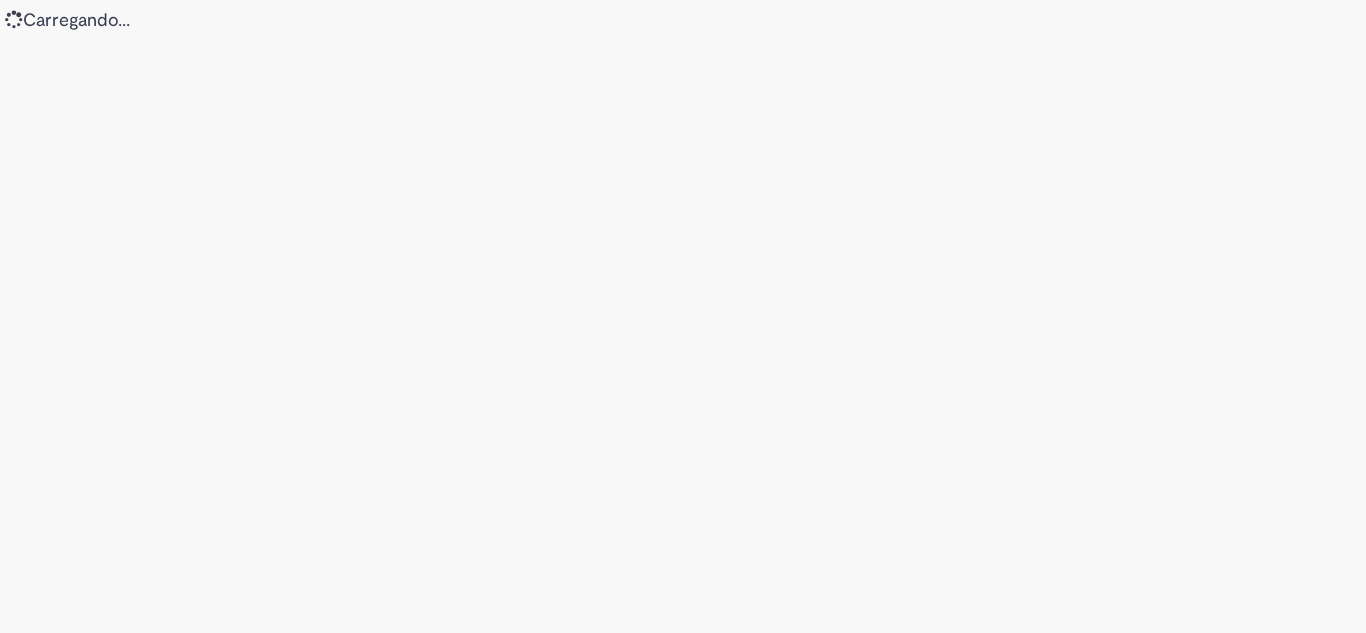 scroll, scrollTop: 0, scrollLeft: 0, axis: both 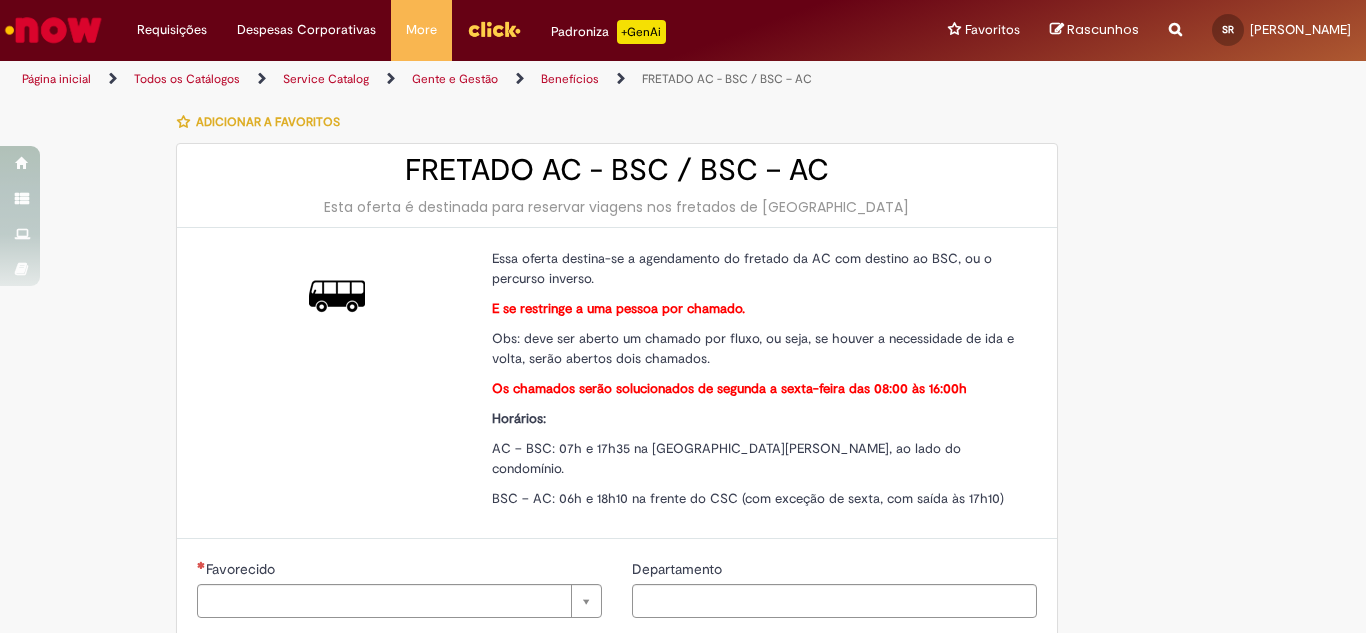 type on "****" 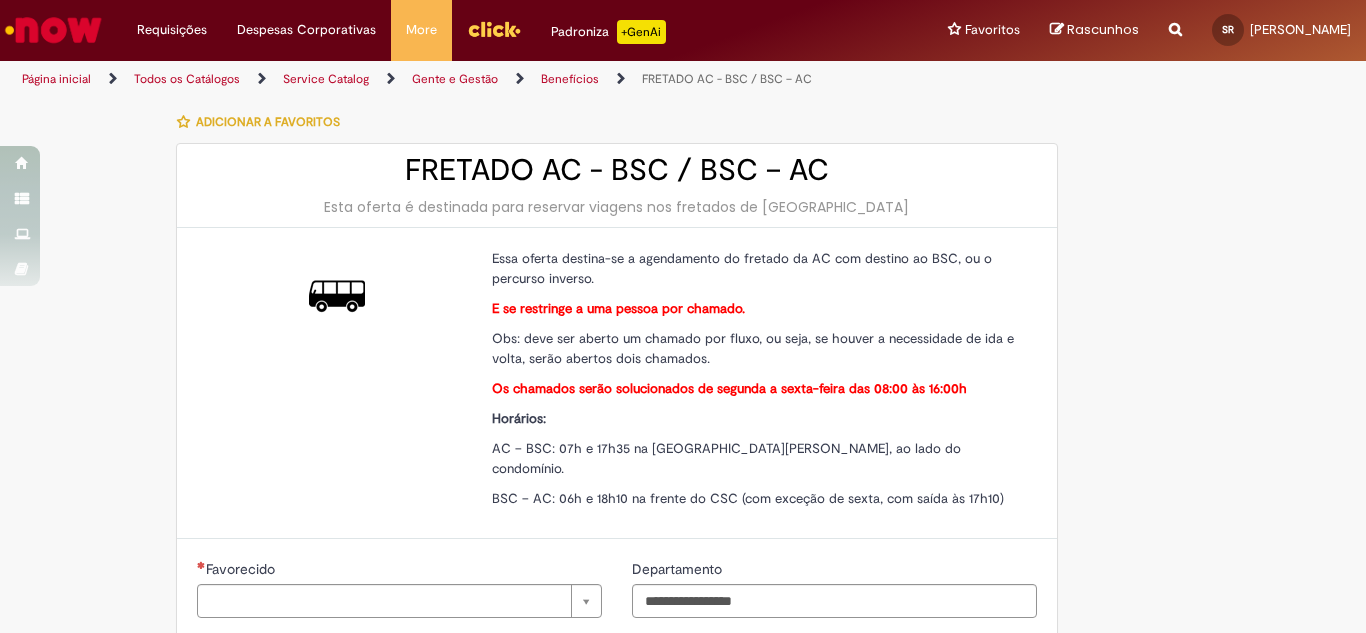 type on "**********" 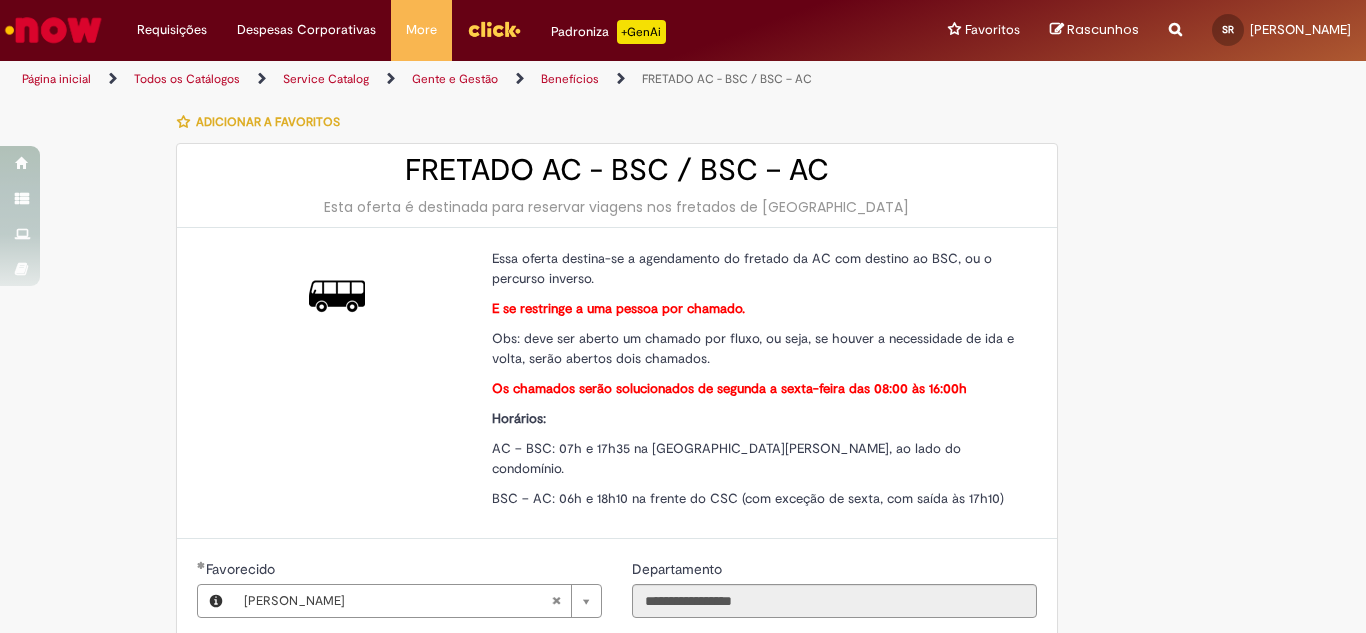 type on "**********" 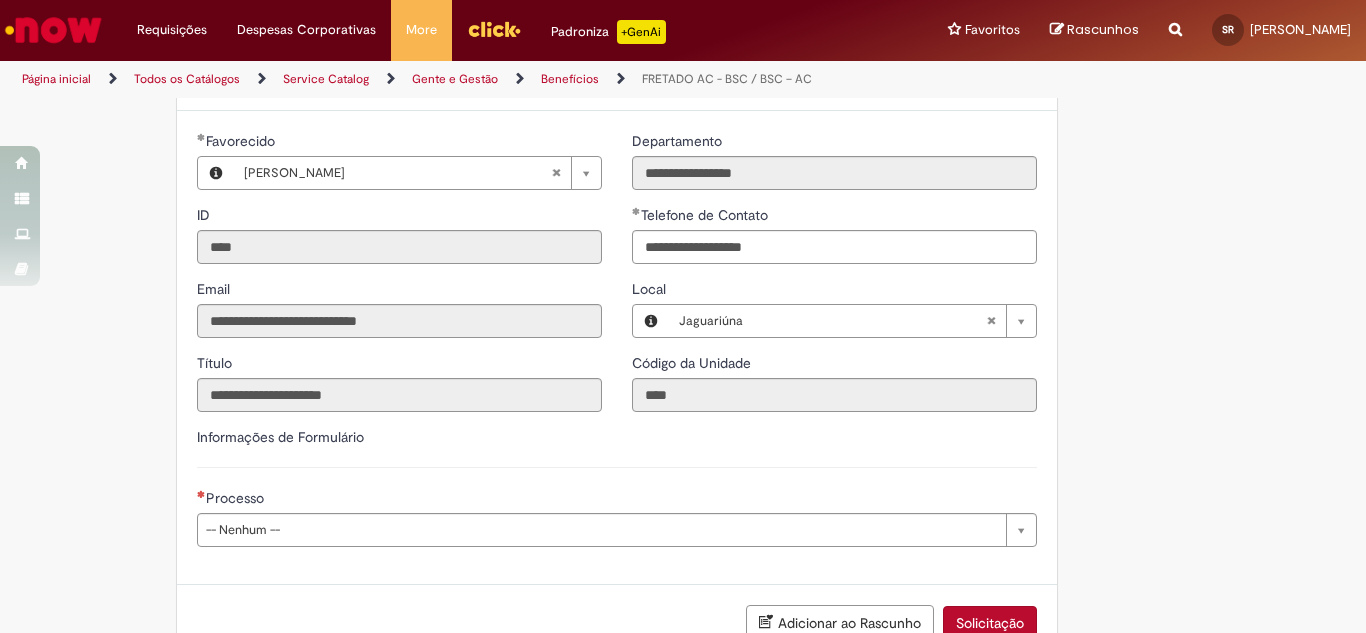 scroll, scrollTop: 545, scrollLeft: 0, axis: vertical 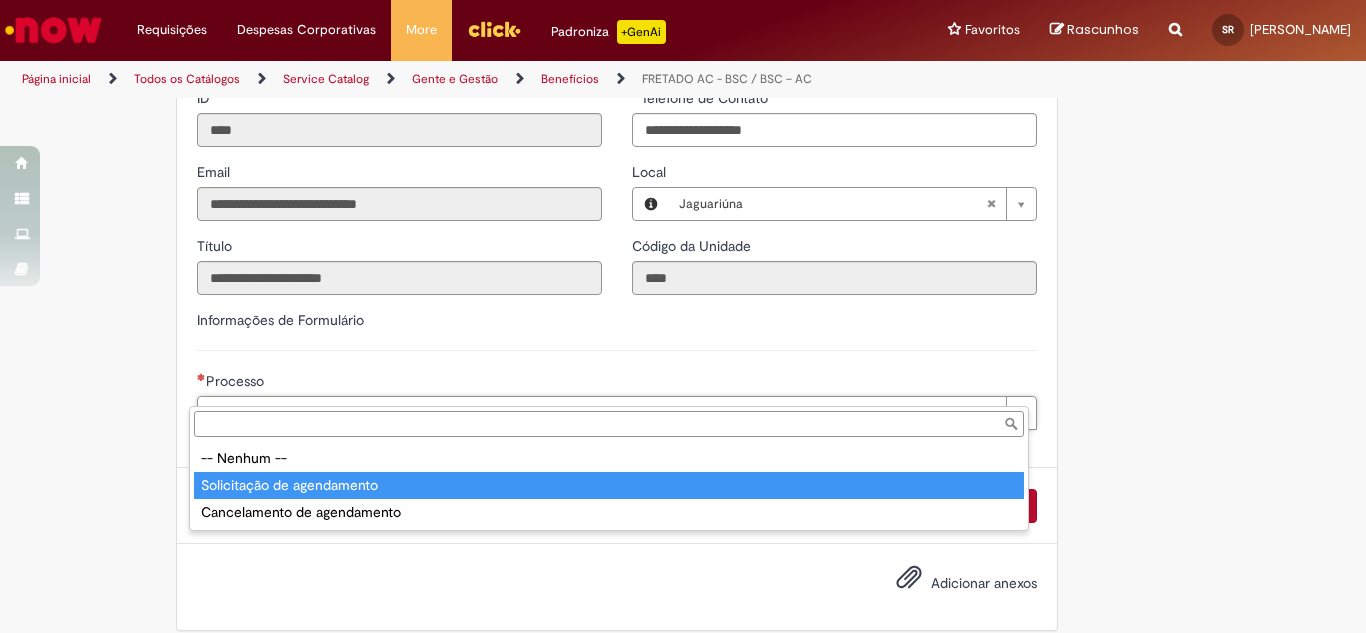 type on "**********" 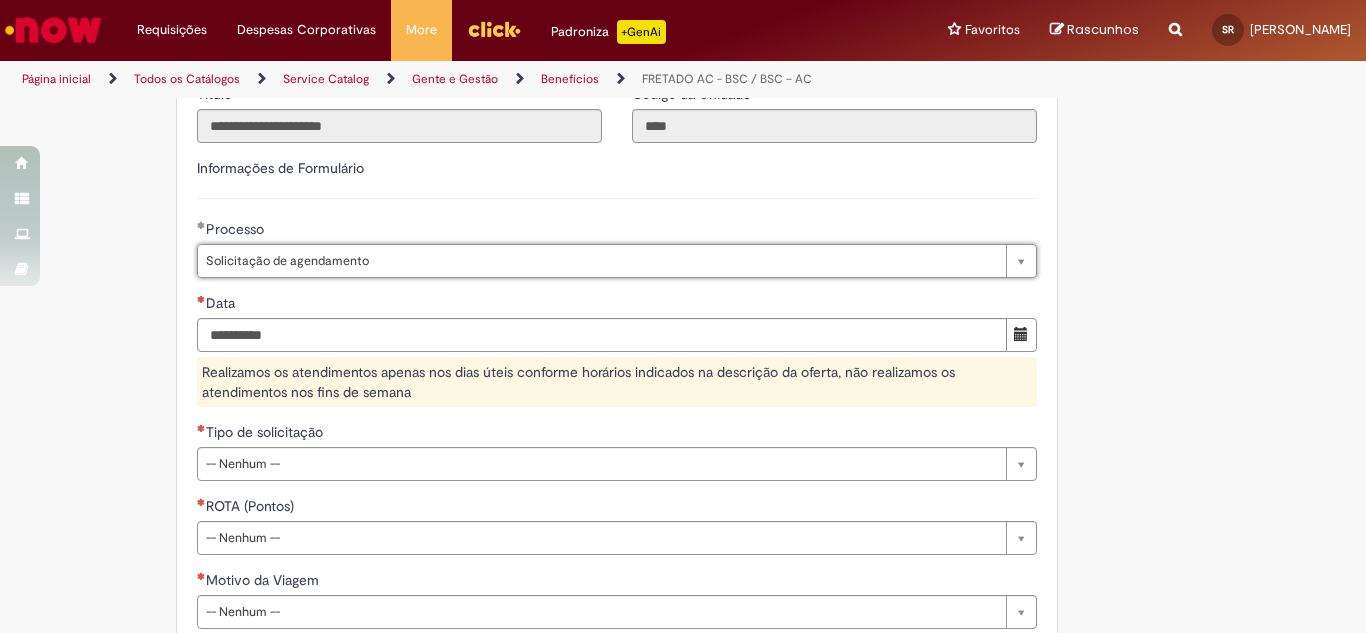 scroll, scrollTop: 698, scrollLeft: 0, axis: vertical 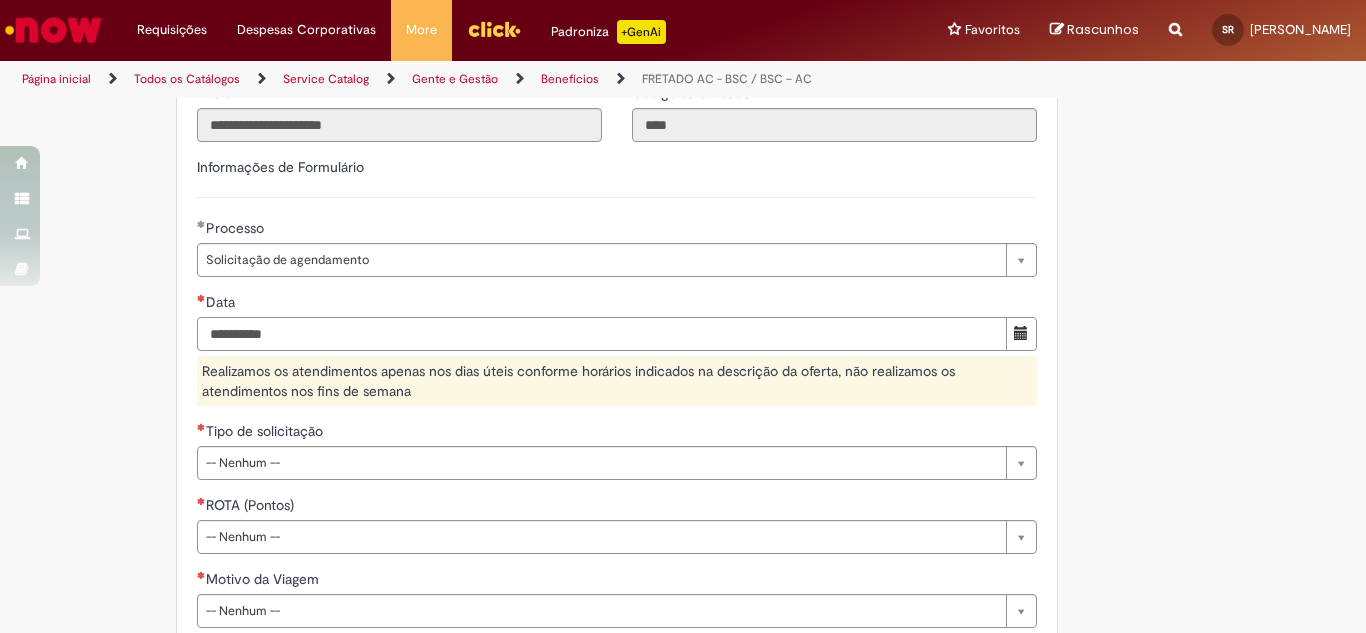 click on "Data" at bounding box center [602, 334] 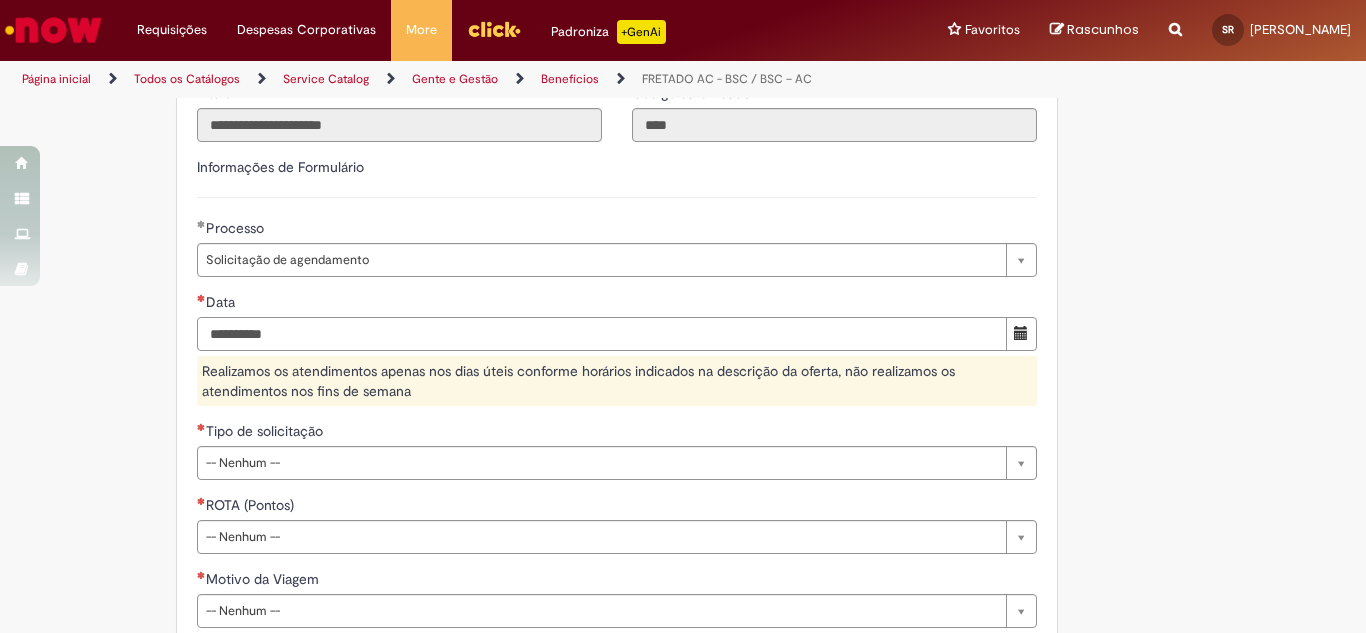 click on "Data" at bounding box center [602, 334] 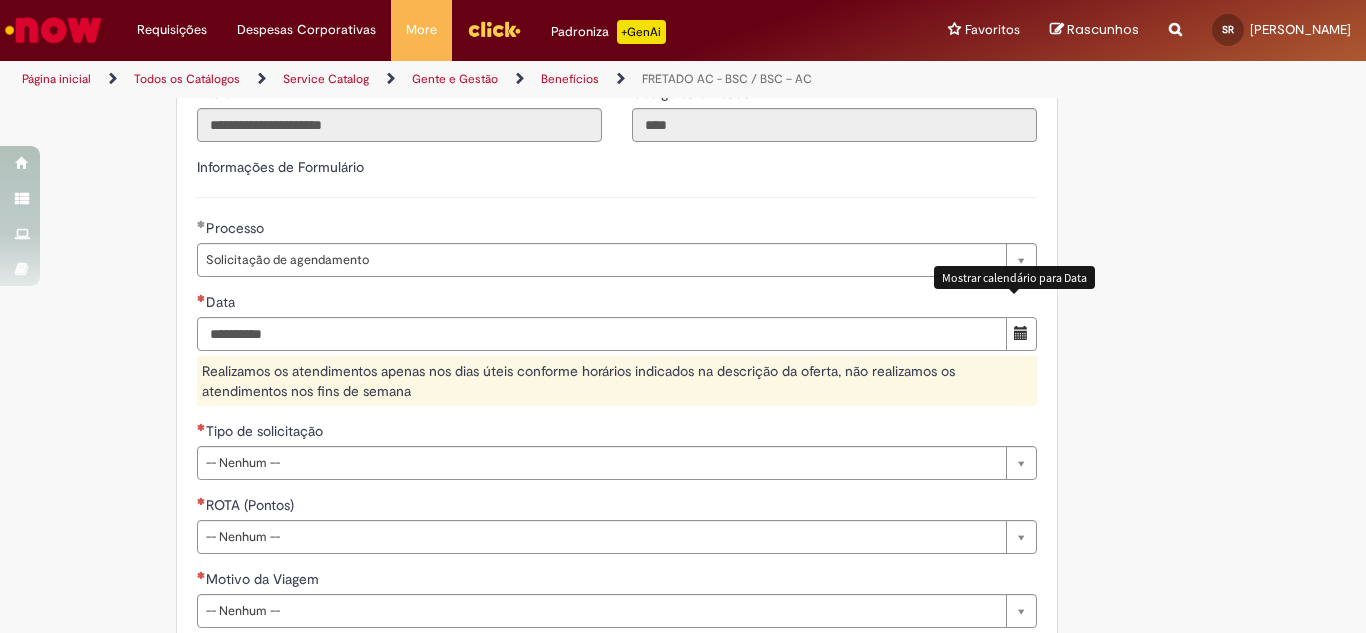 click at bounding box center (1021, 334) 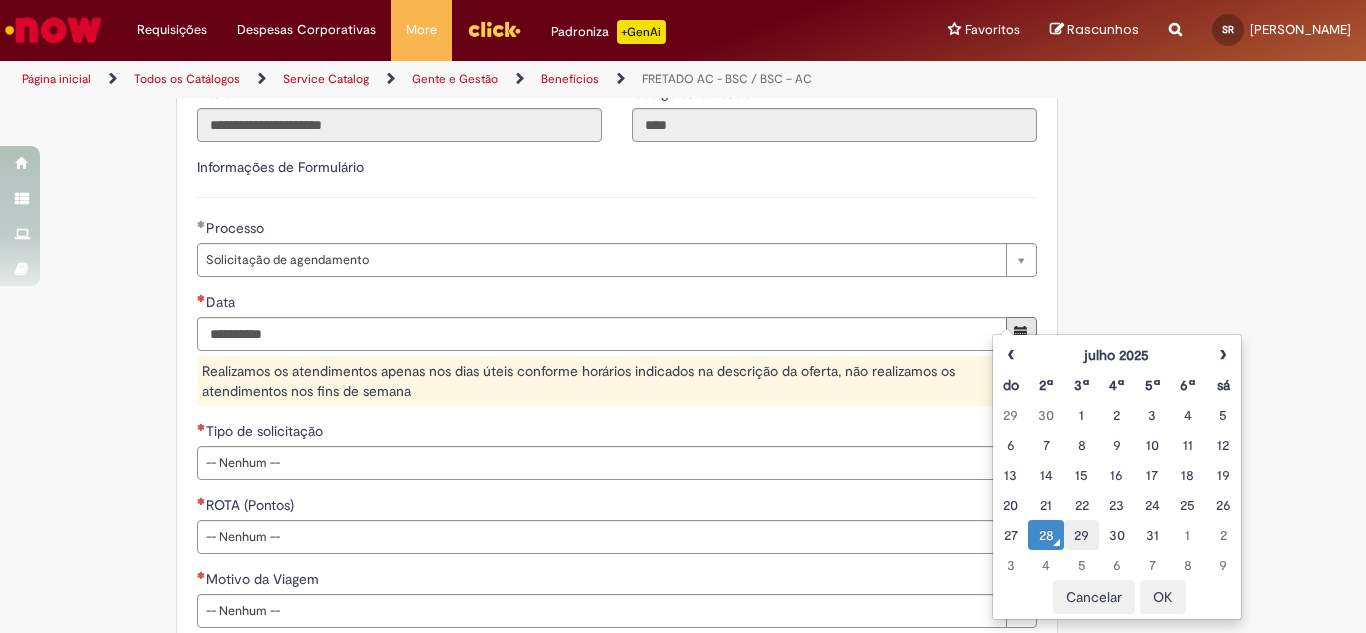 click on "29" at bounding box center (1081, 535) 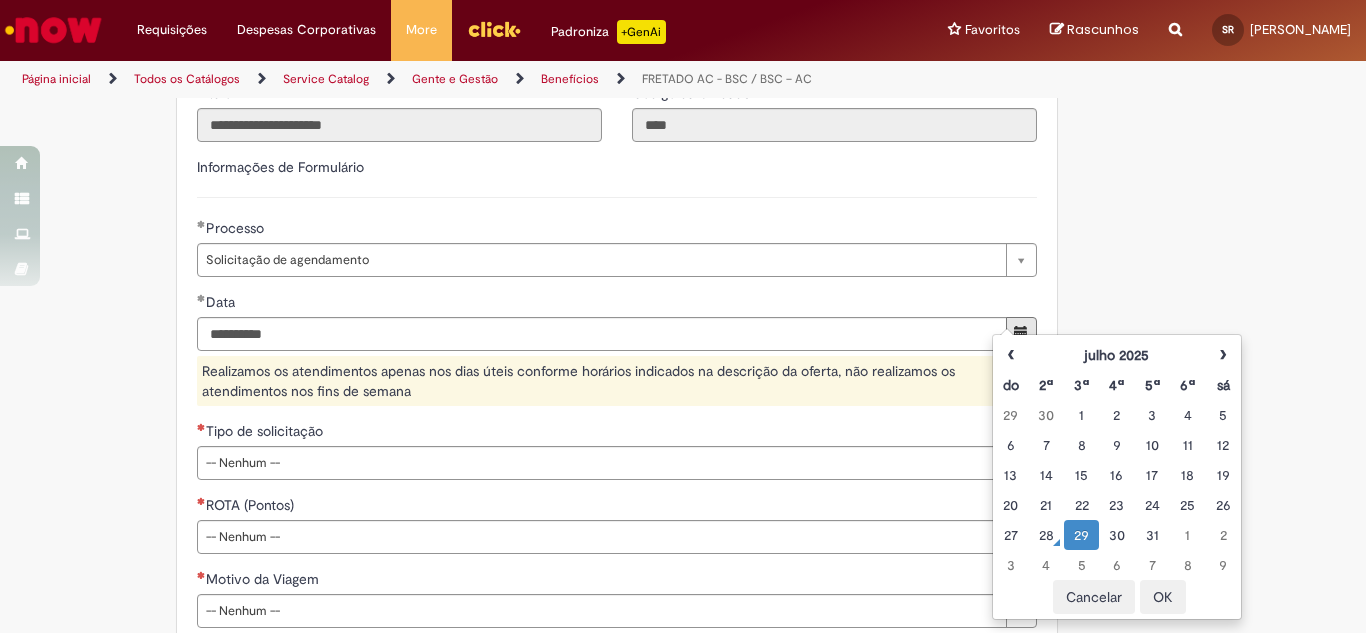 click on "OK" at bounding box center [1163, 597] 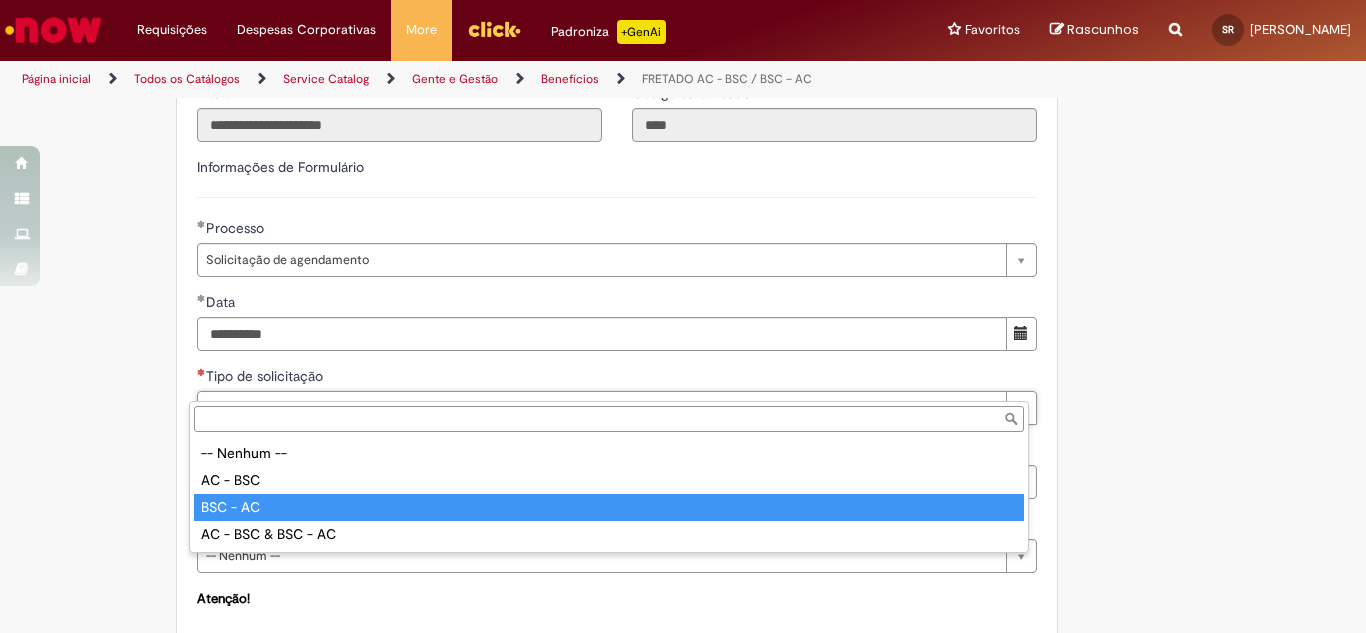 type on "********" 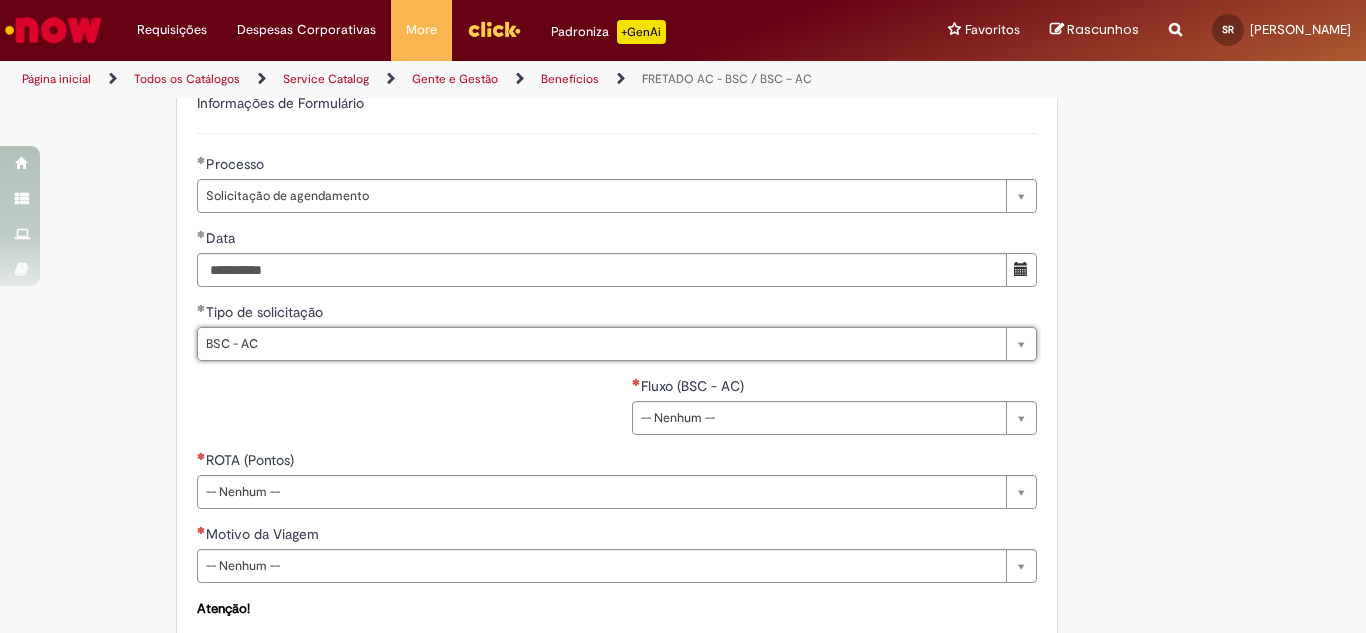 scroll, scrollTop: 763, scrollLeft: 0, axis: vertical 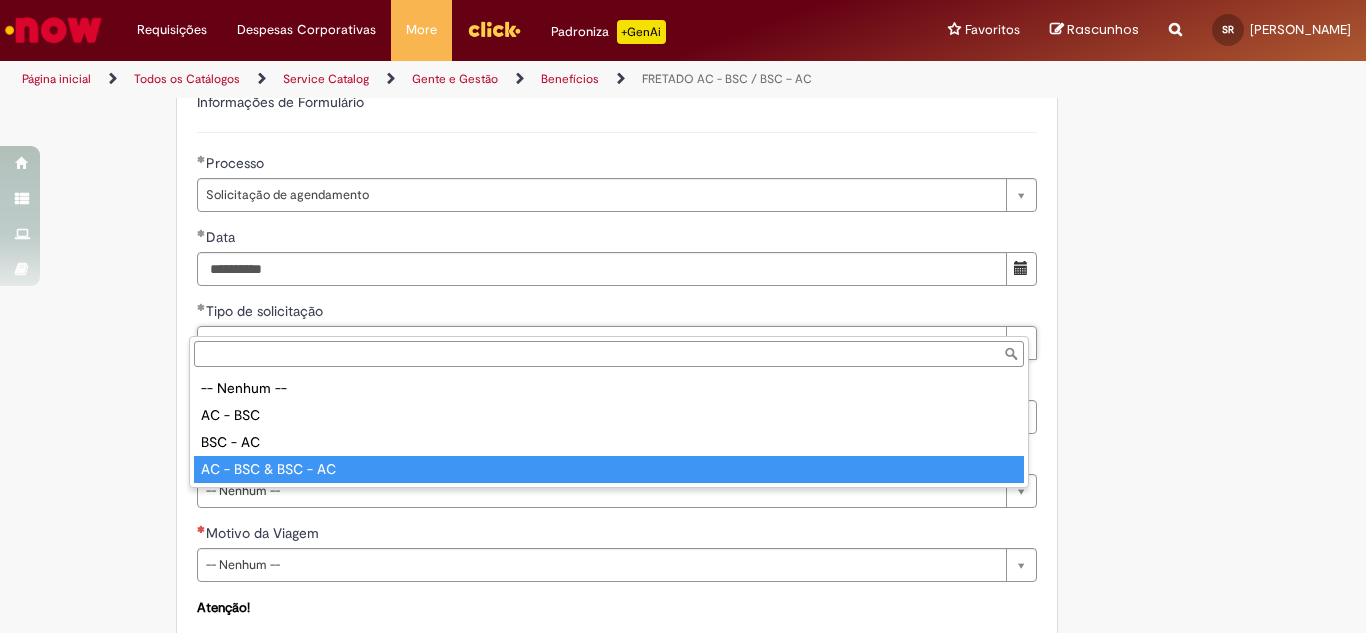 type on "**********" 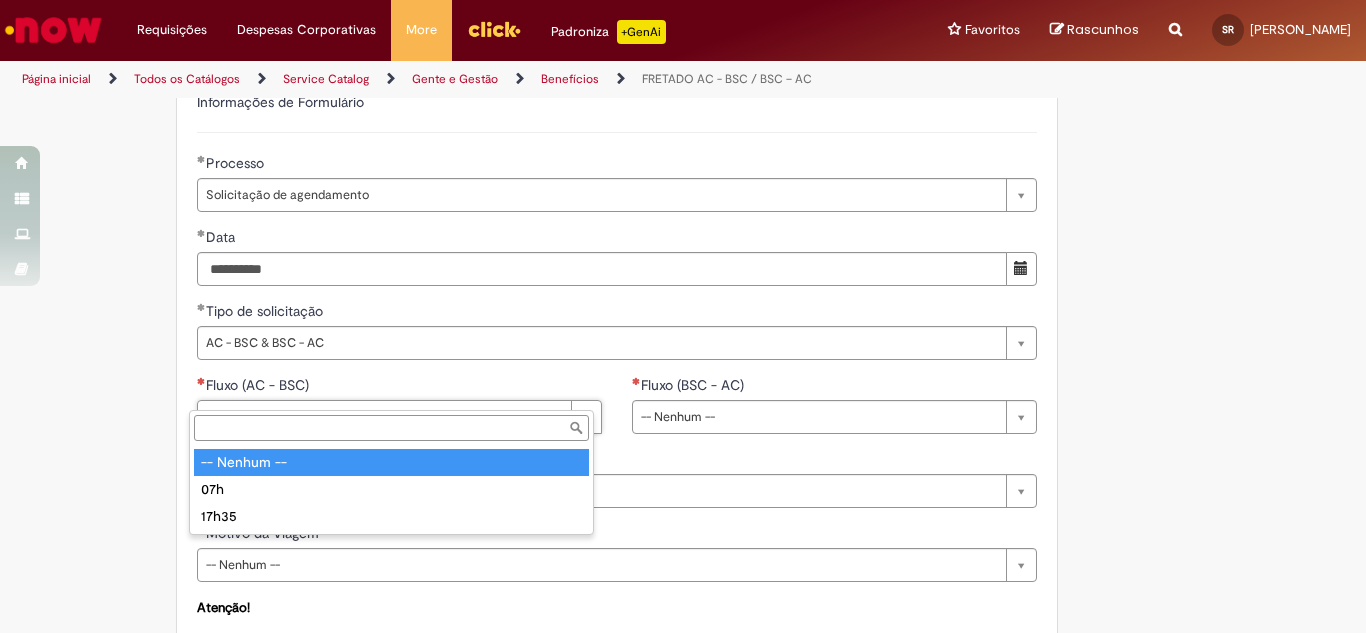 scroll, scrollTop: 0, scrollLeft: 0, axis: both 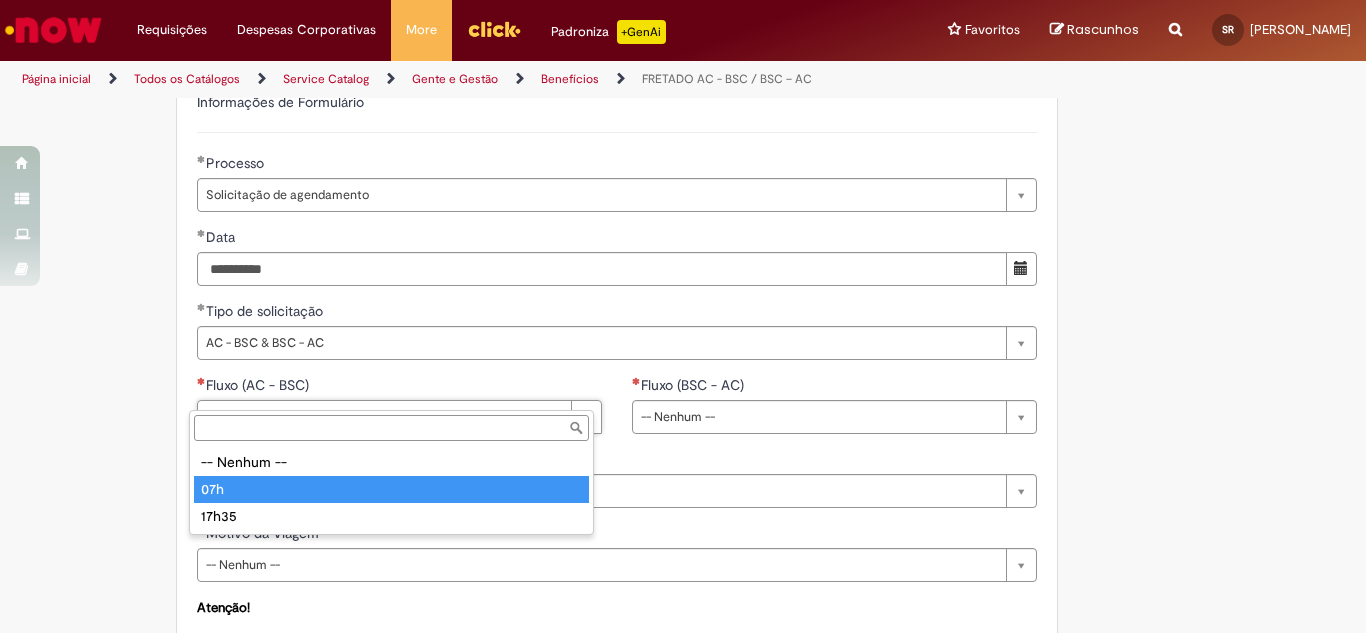 type on "***" 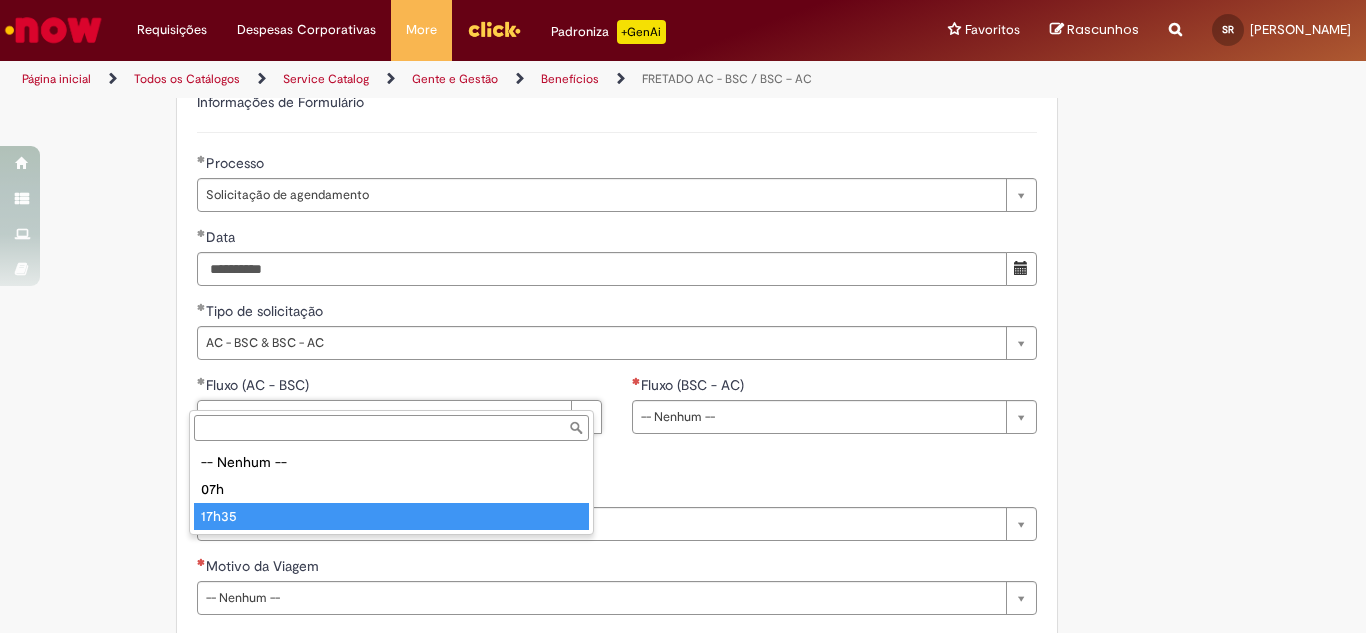 type on "*****" 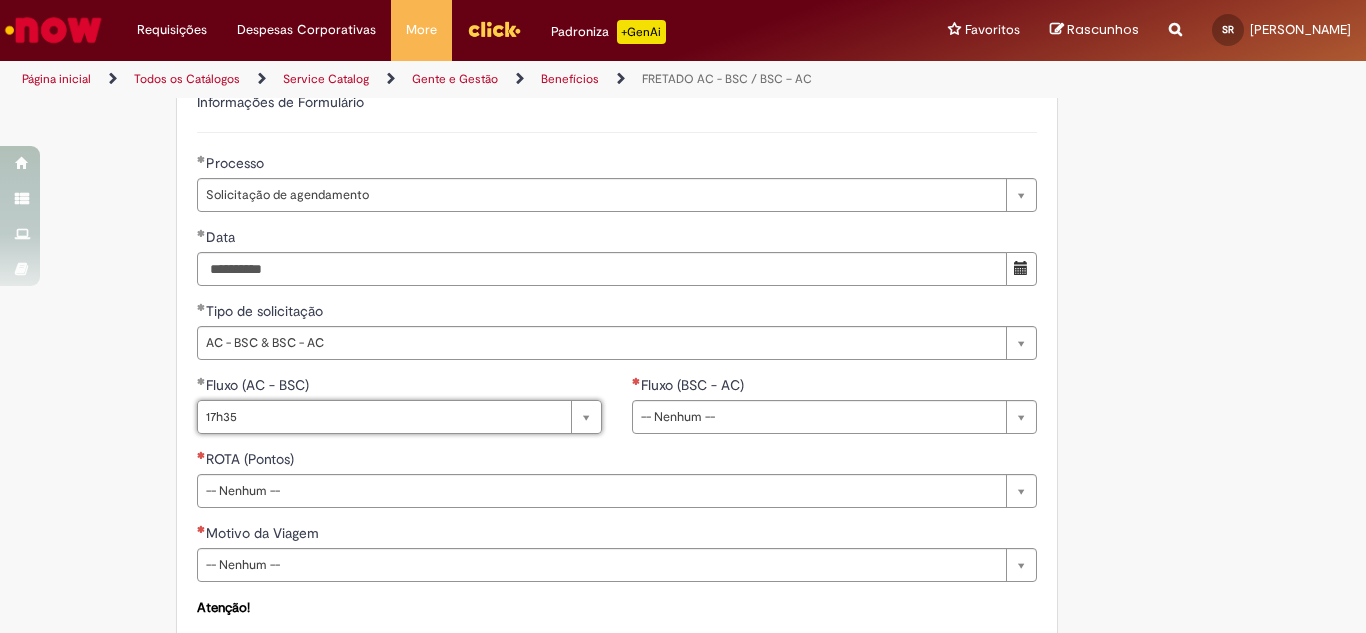 scroll, scrollTop: 0, scrollLeft: 21, axis: horizontal 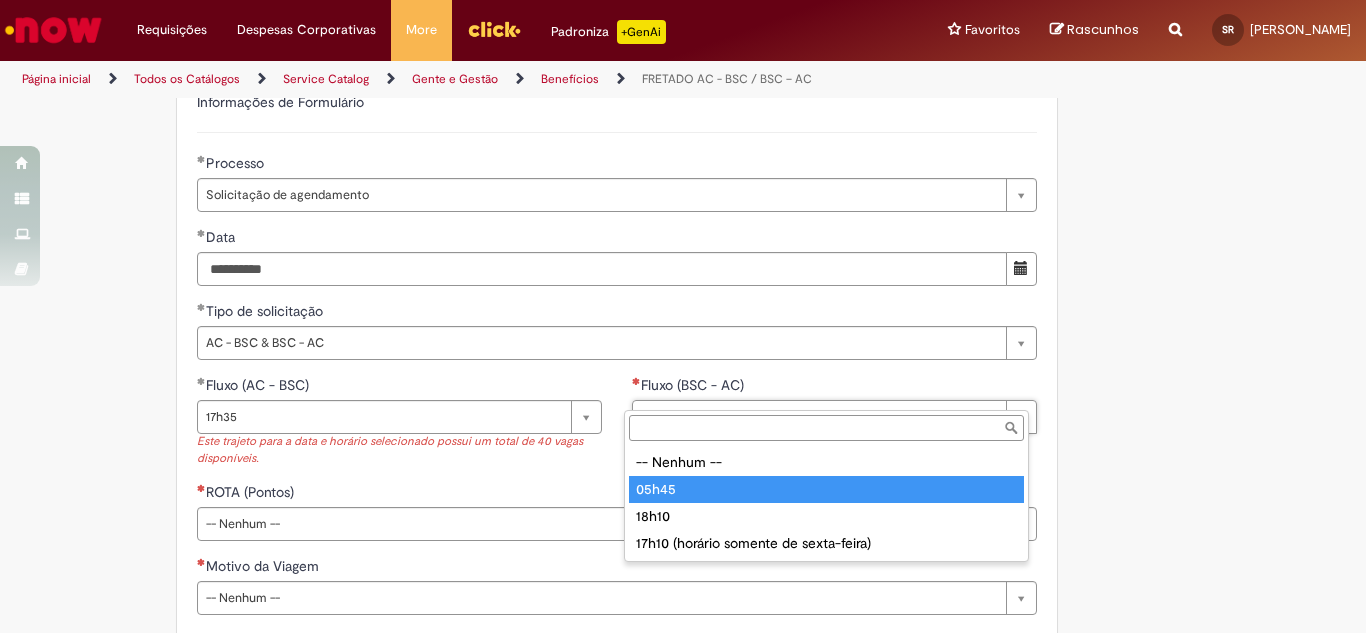 type on "*****" 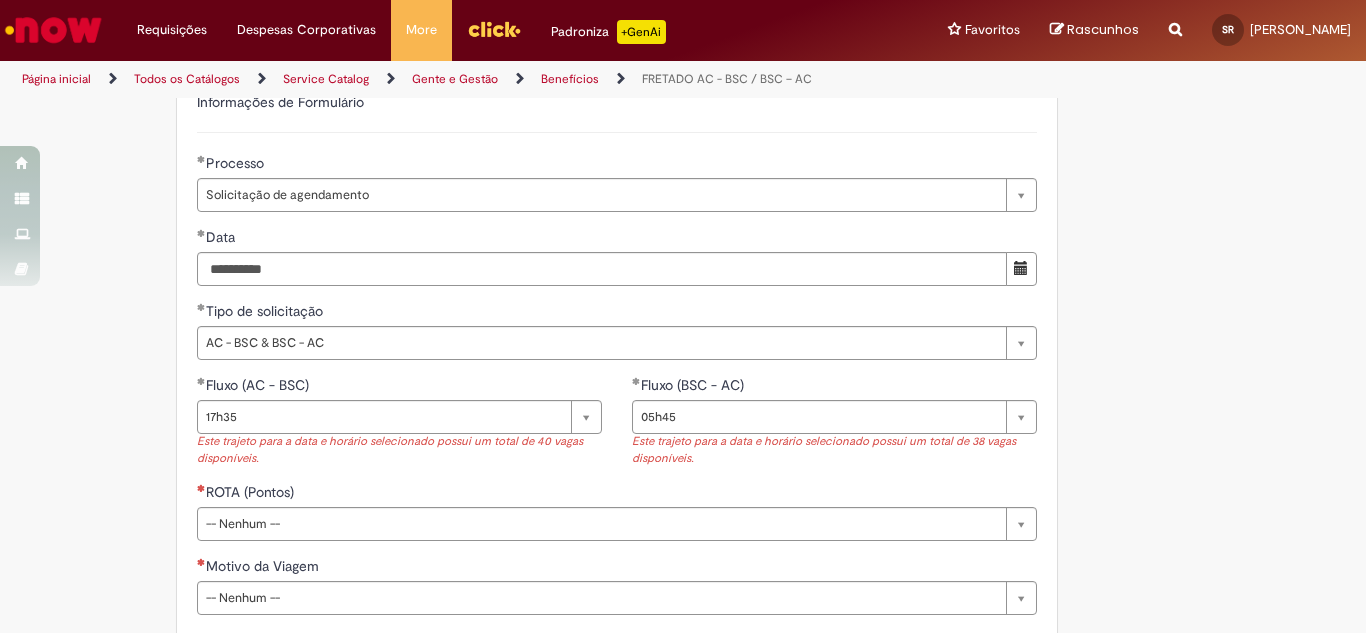 click on "**********" at bounding box center (683, 159) 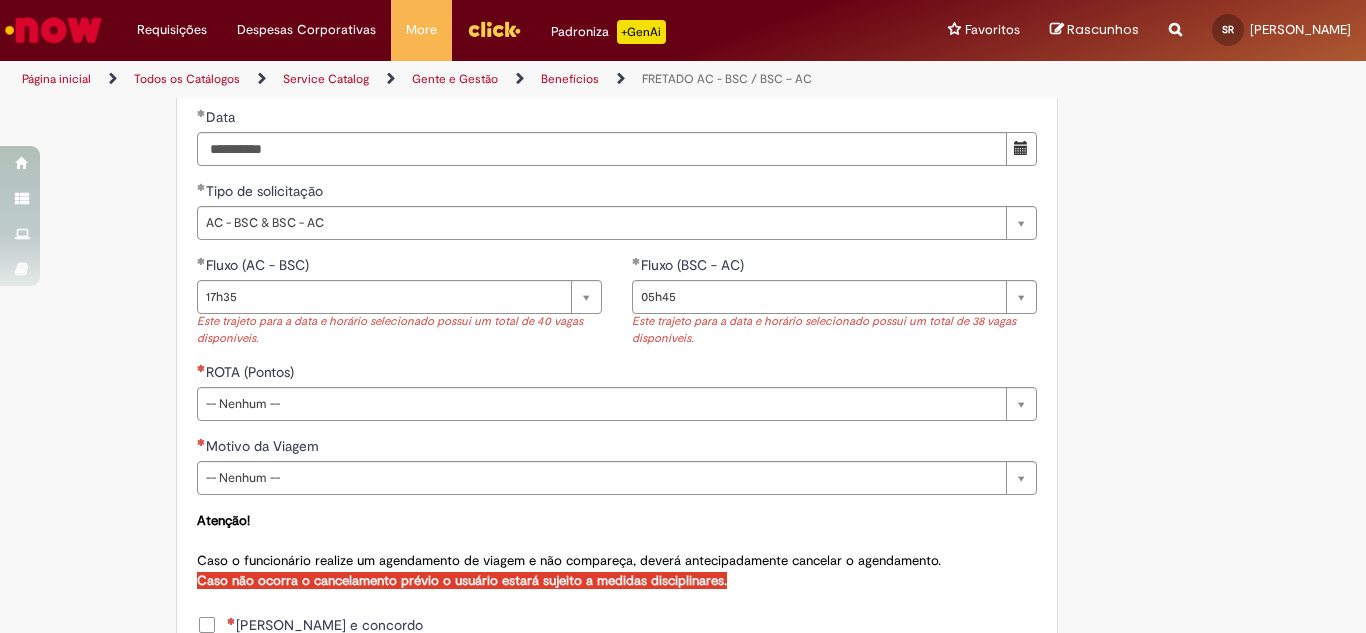 scroll, scrollTop: 884, scrollLeft: 0, axis: vertical 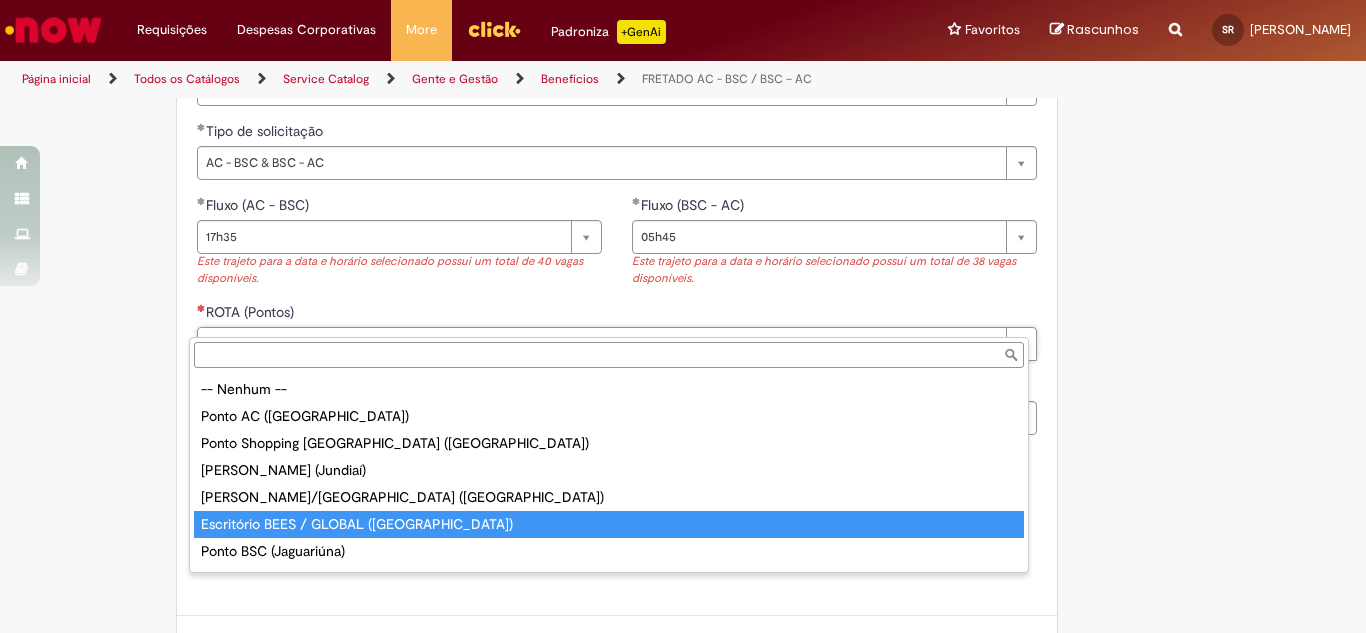 type on "**********" 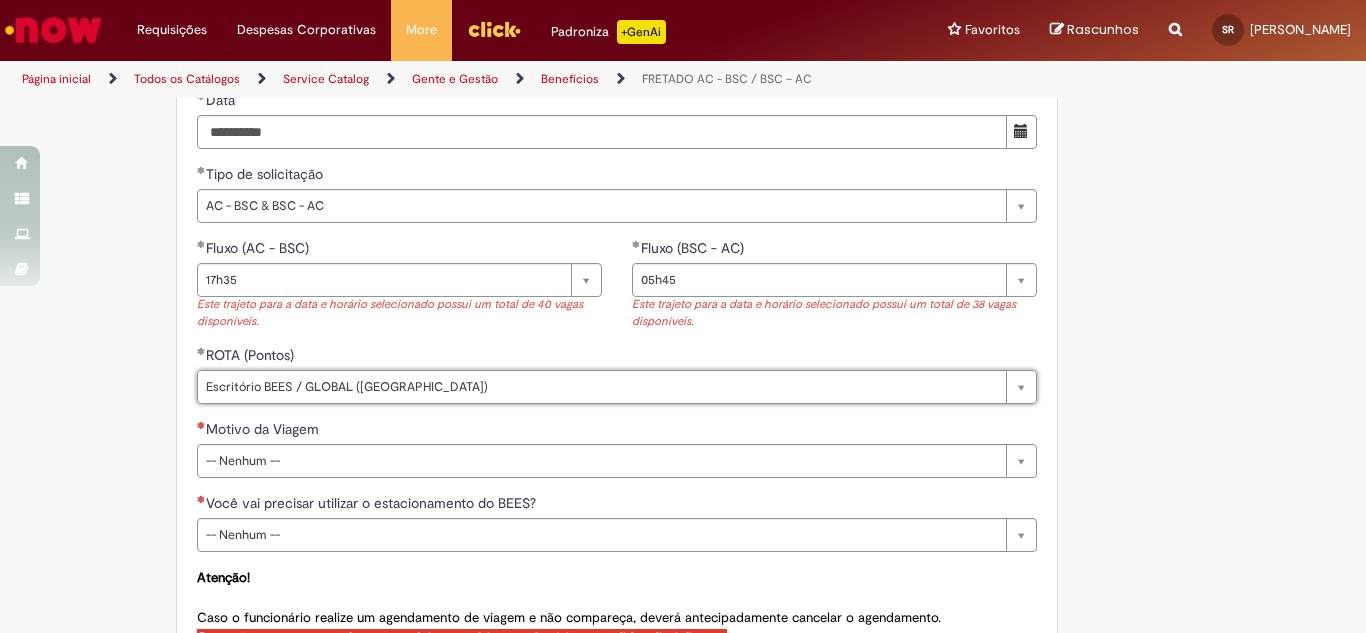 scroll, scrollTop: 899, scrollLeft: 0, axis: vertical 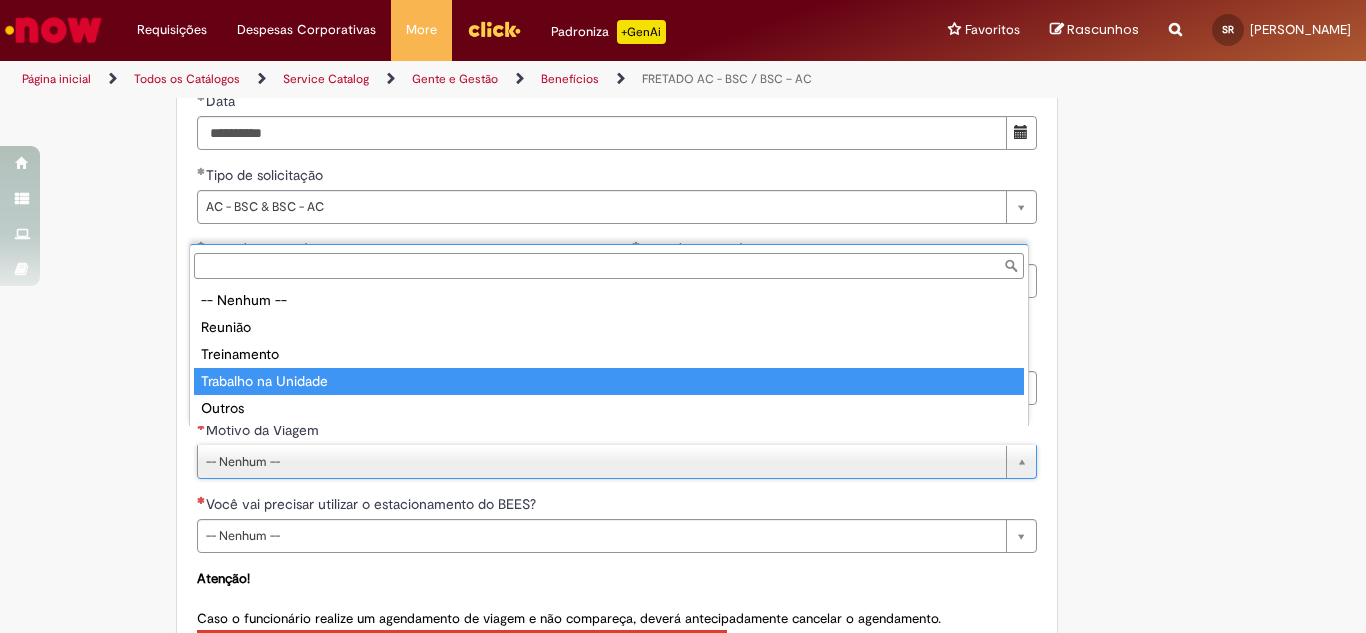 type on "**********" 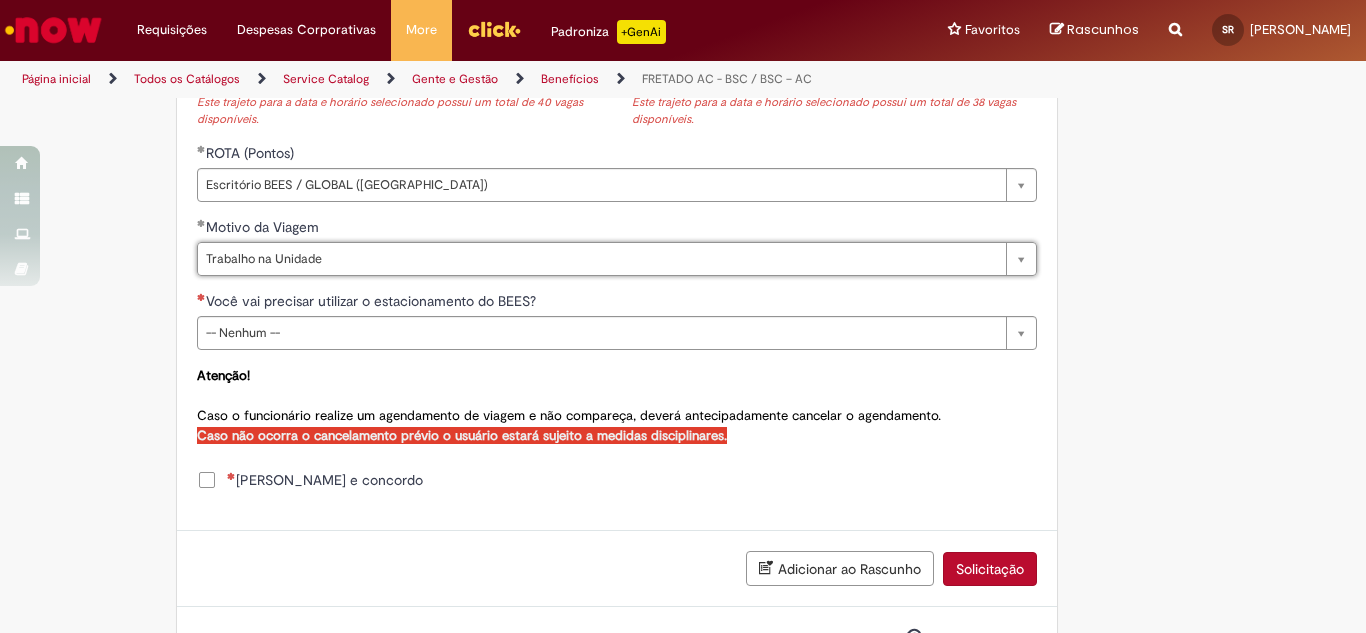 scroll, scrollTop: 1103, scrollLeft: 0, axis: vertical 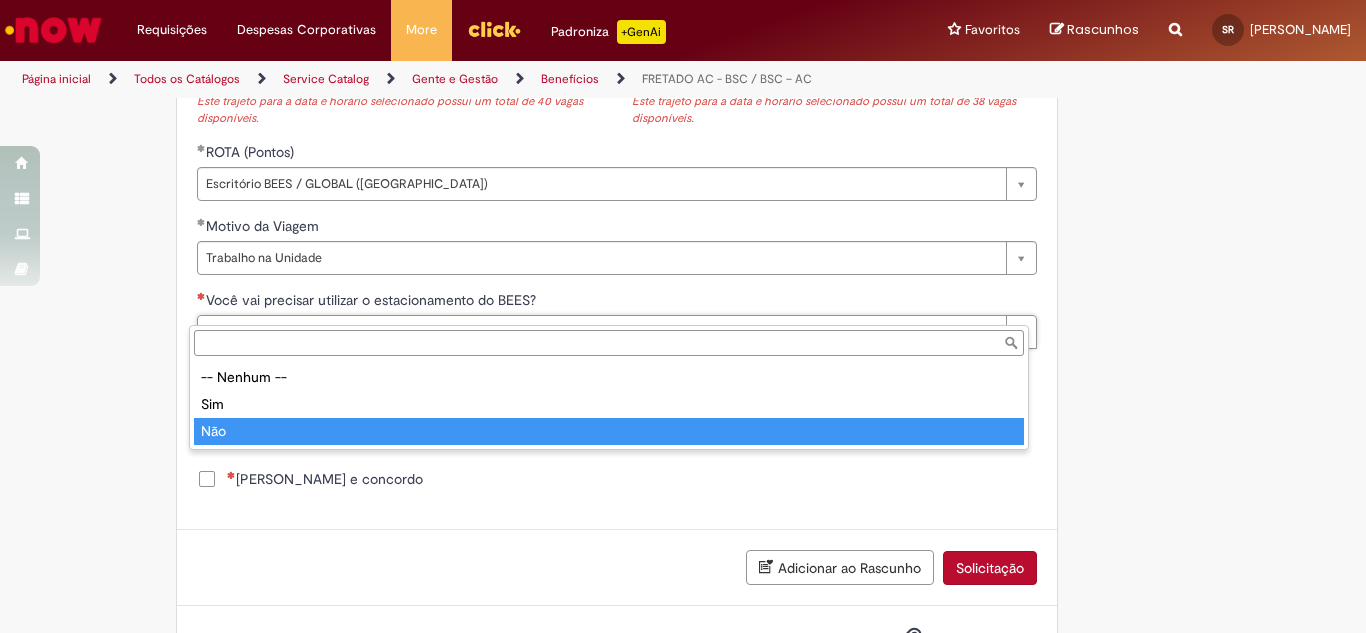 type on "***" 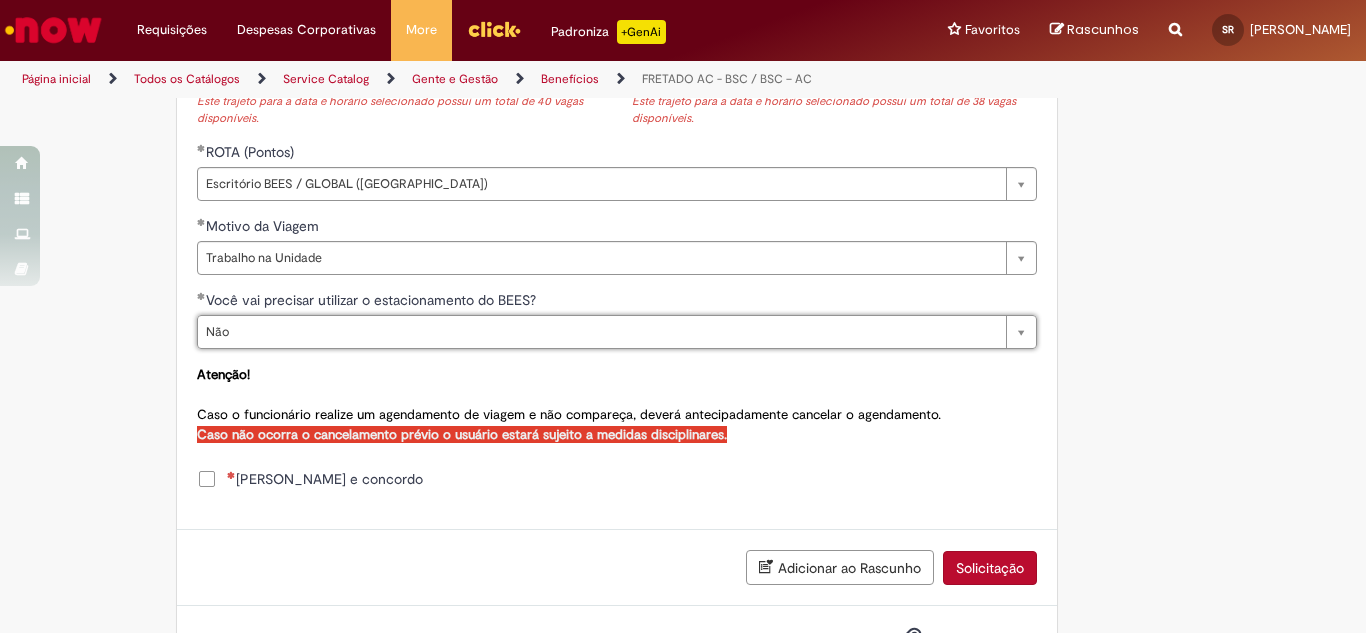 click on "[PERSON_NAME] e concordo" at bounding box center (325, 479) 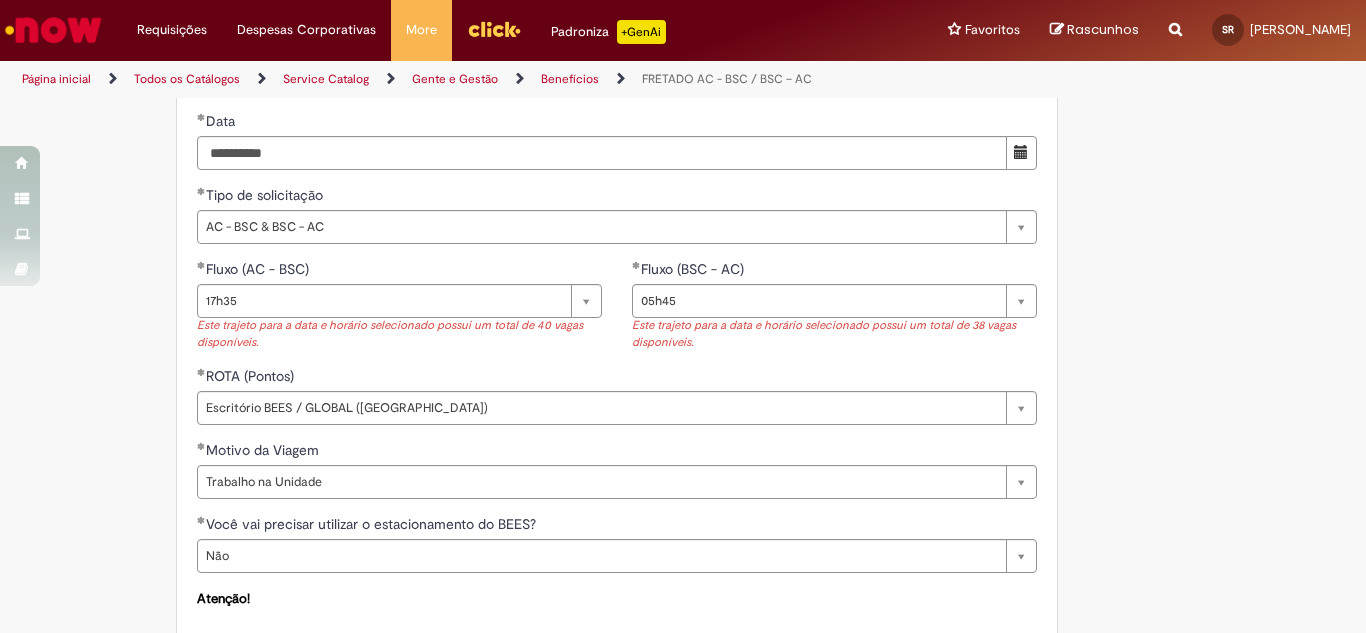 scroll, scrollTop: 880, scrollLeft: 0, axis: vertical 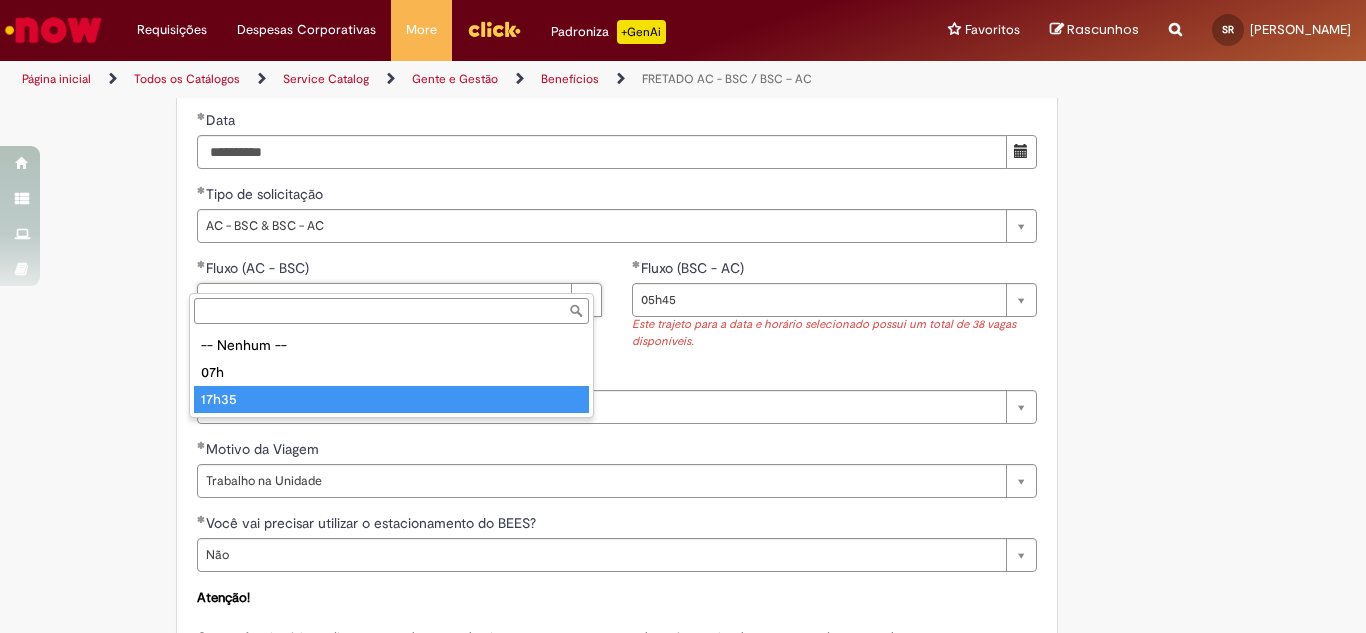 type on "*****" 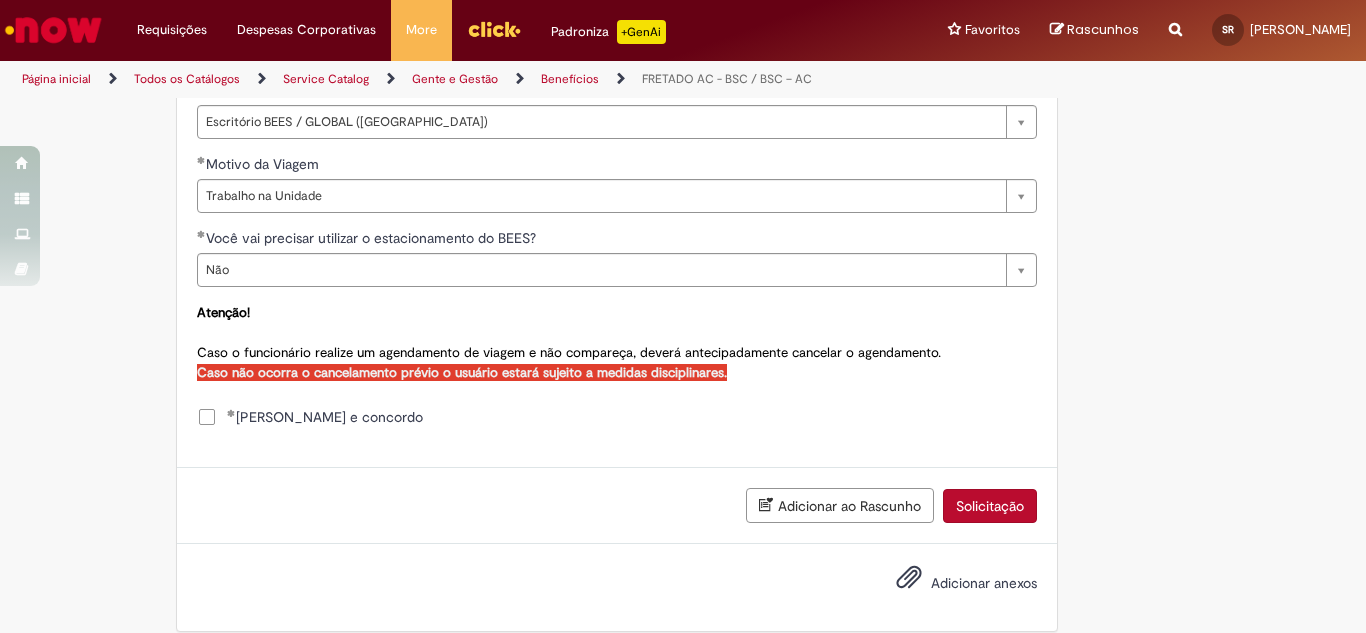 scroll, scrollTop: 1166, scrollLeft: 0, axis: vertical 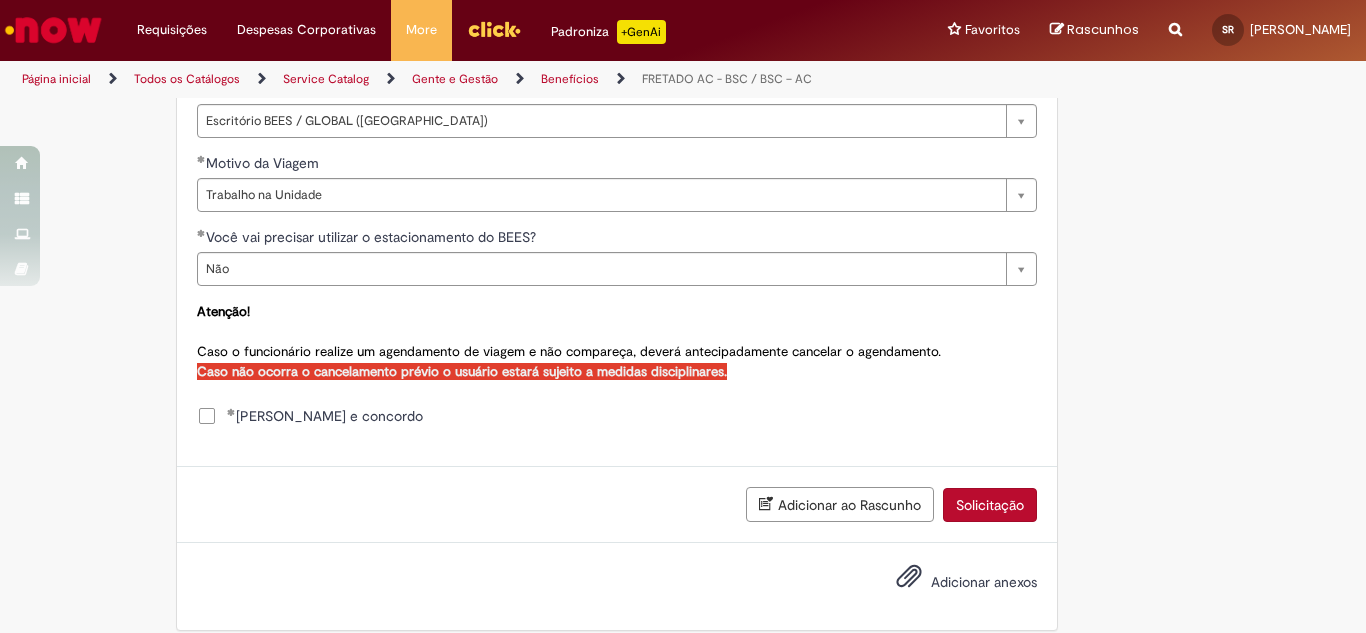 click on "Solicitação" at bounding box center (990, 505) 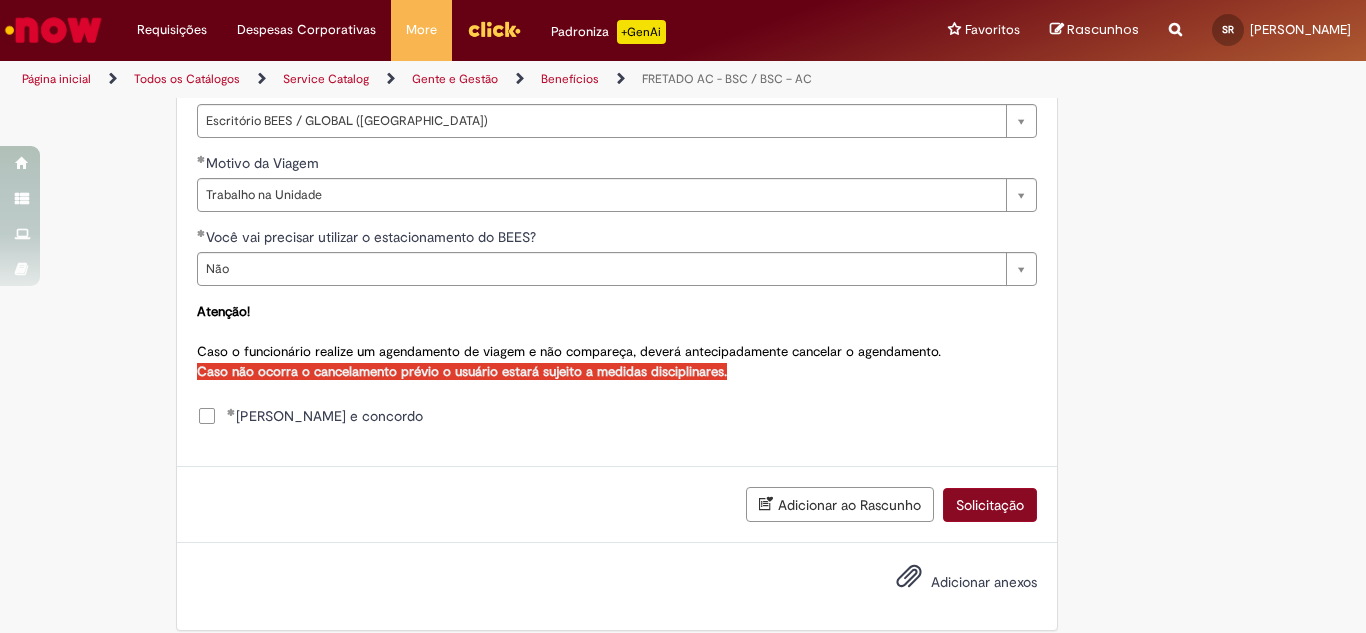 scroll, scrollTop: 1120, scrollLeft: 0, axis: vertical 